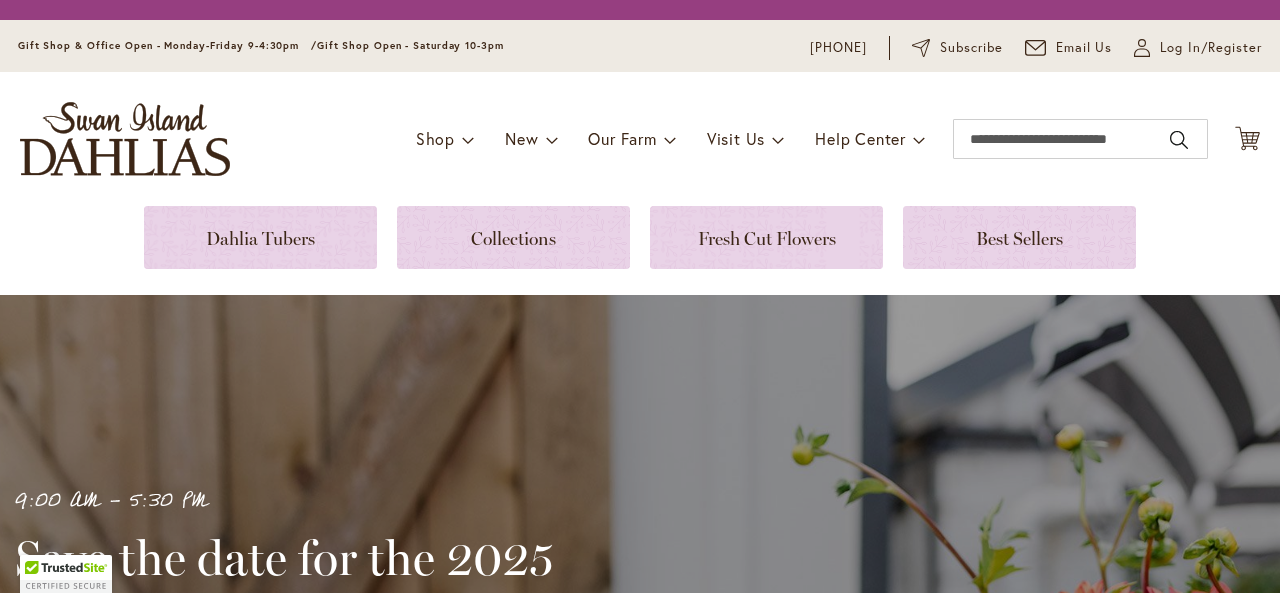 scroll, scrollTop: 0, scrollLeft: 0, axis: both 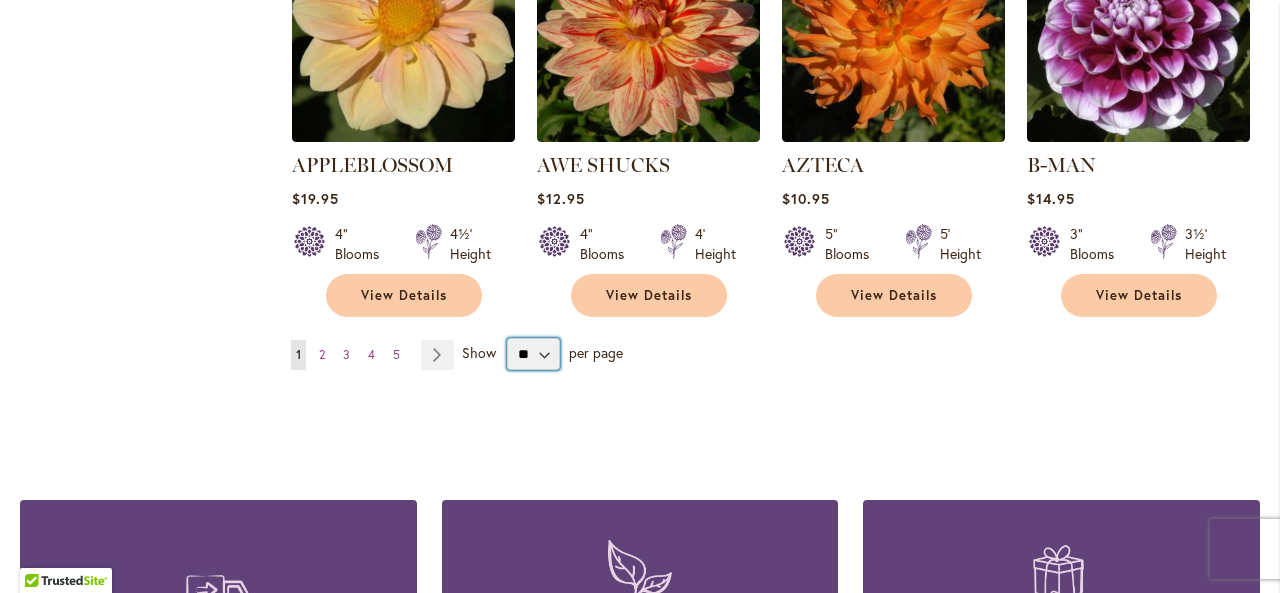 click on "**
**
**
**" at bounding box center (533, 354) 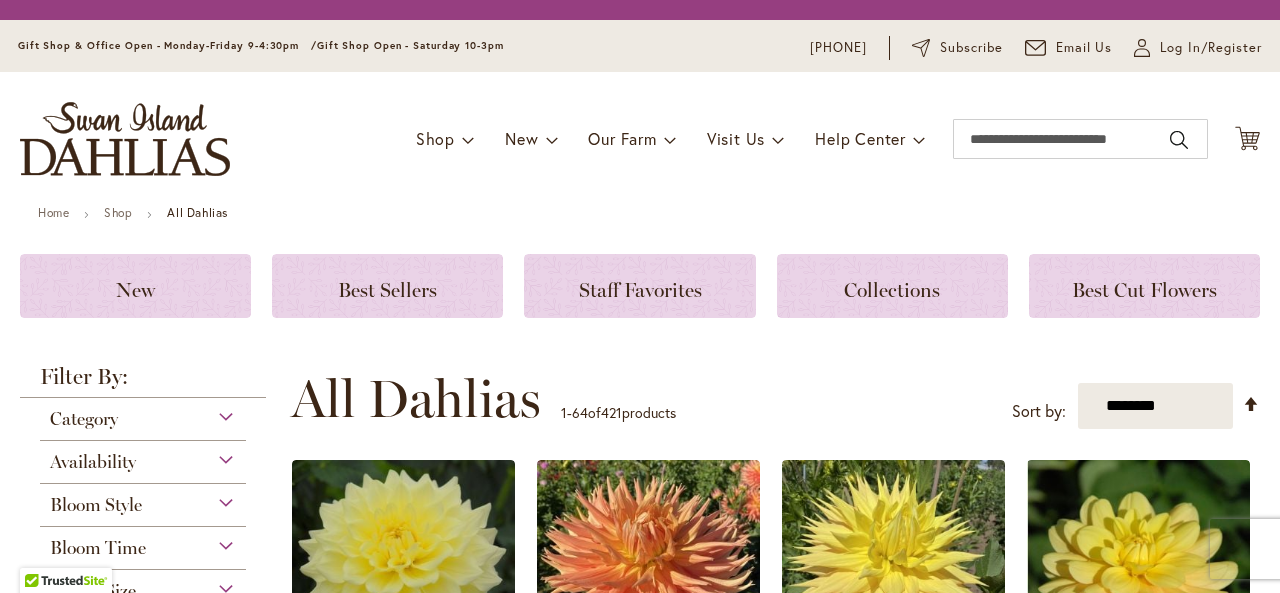 scroll, scrollTop: 0, scrollLeft: 0, axis: both 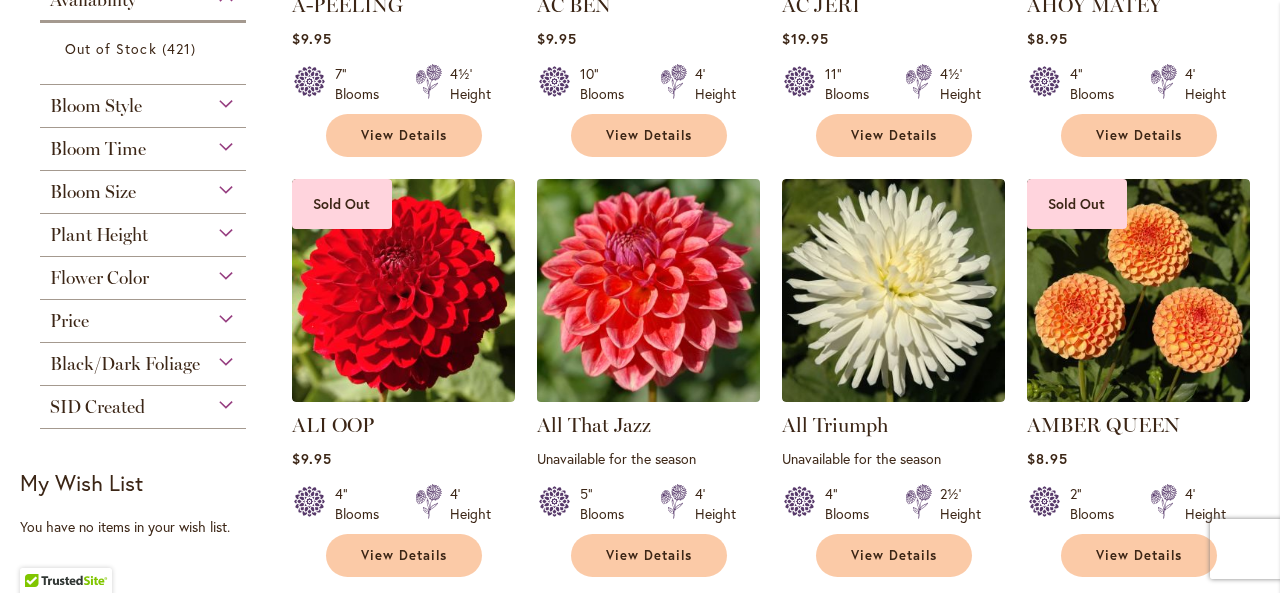 click at bounding box center (648, 291) 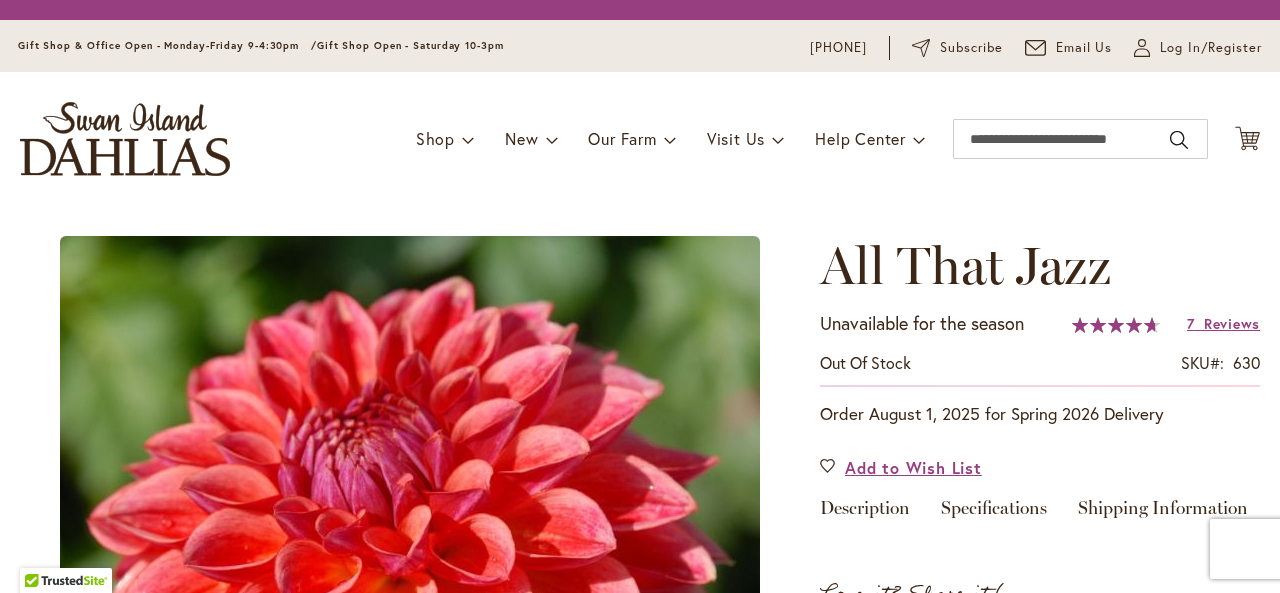 scroll, scrollTop: 0, scrollLeft: 0, axis: both 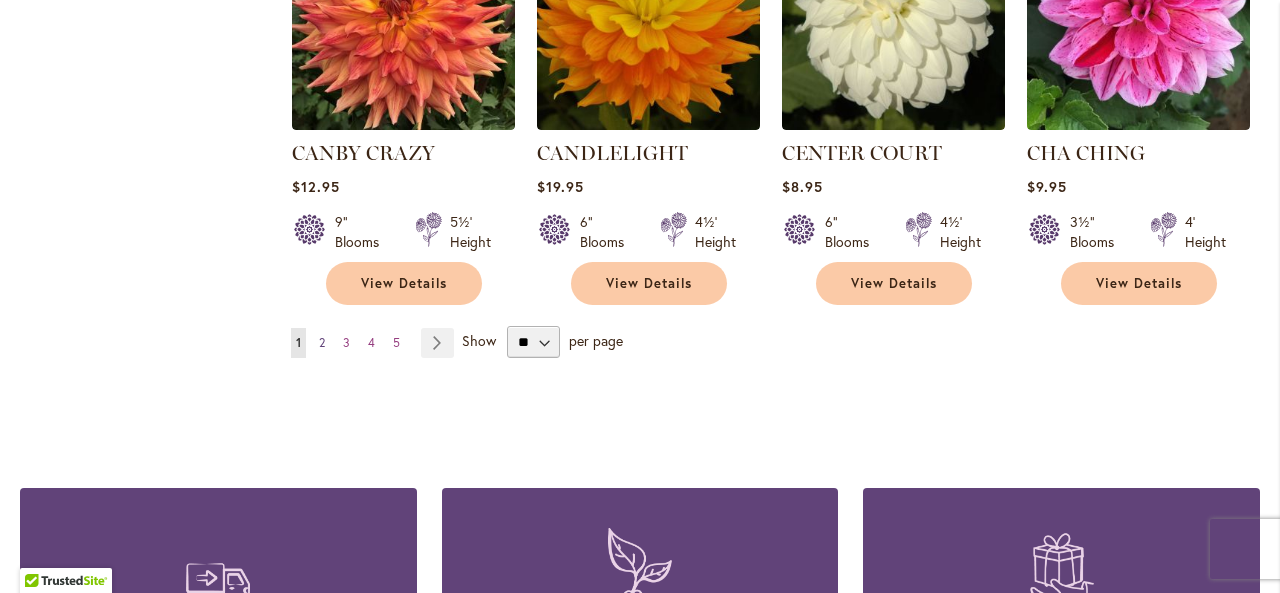 click on "2" at bounding box center [322, 342] 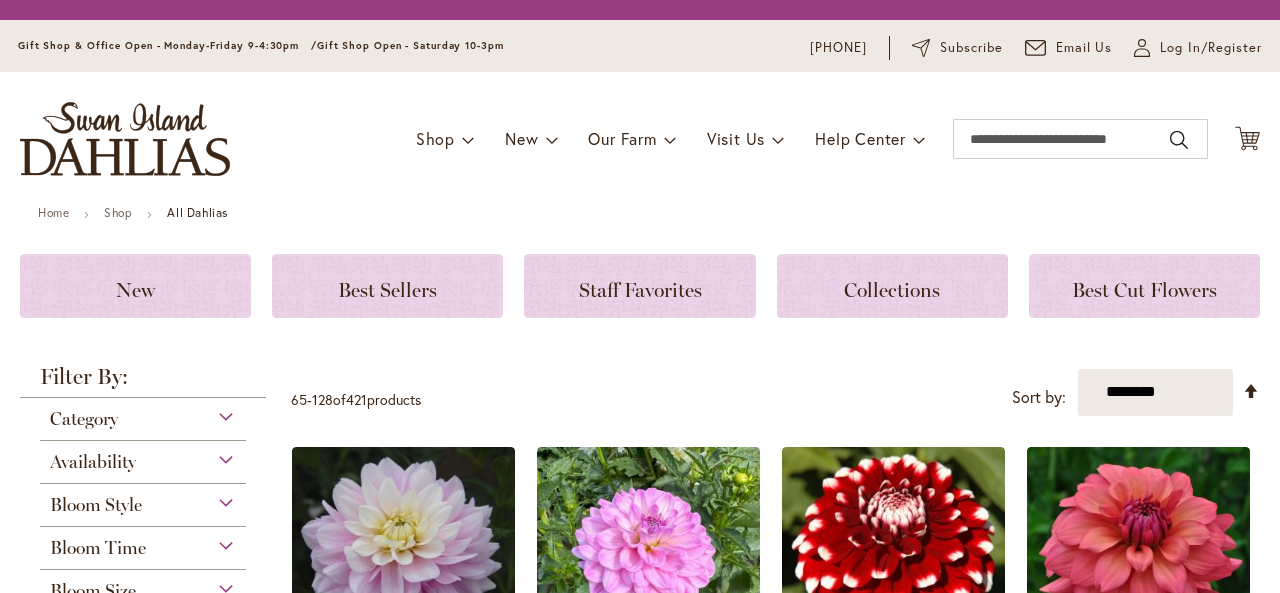 scroll, scrollTop: 0, scrollLeft: 0, axis: both 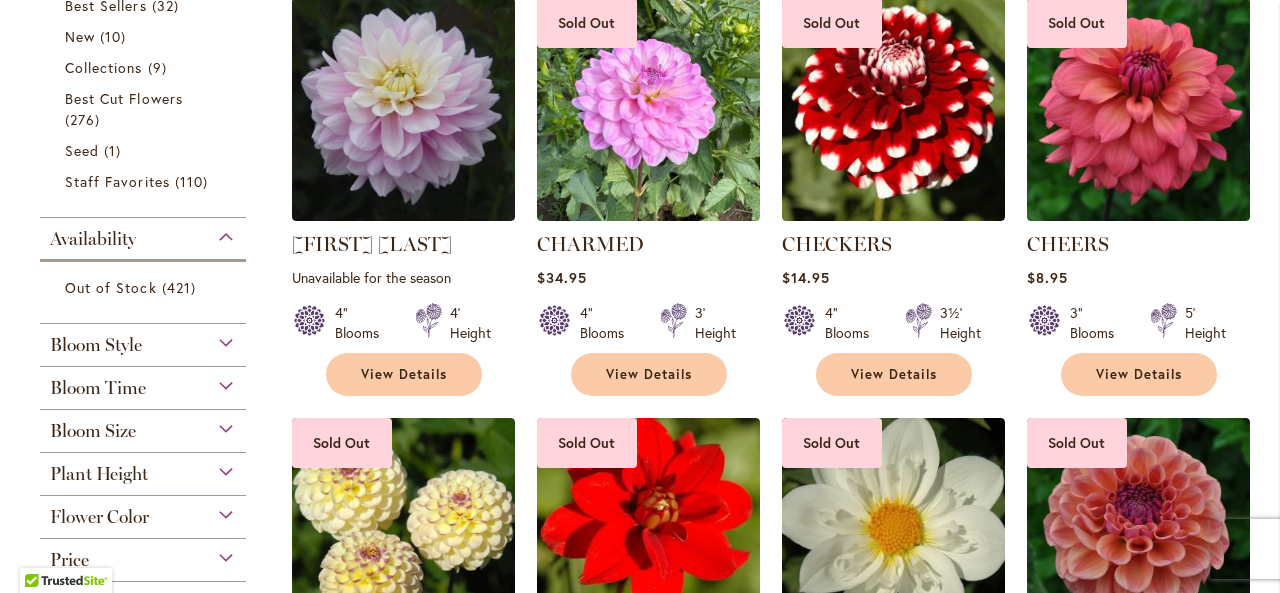 click on "Availability" at bounding box center [93, 239] 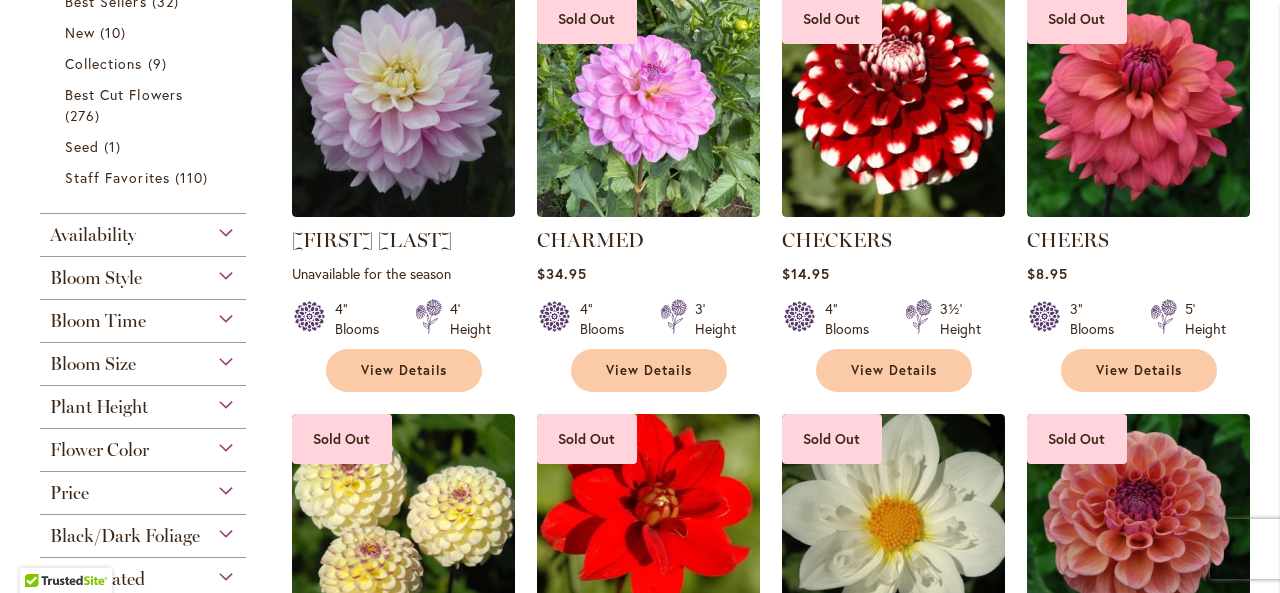 scroll, scrollTop: 500, scrollLeft: 0, axis: vertical 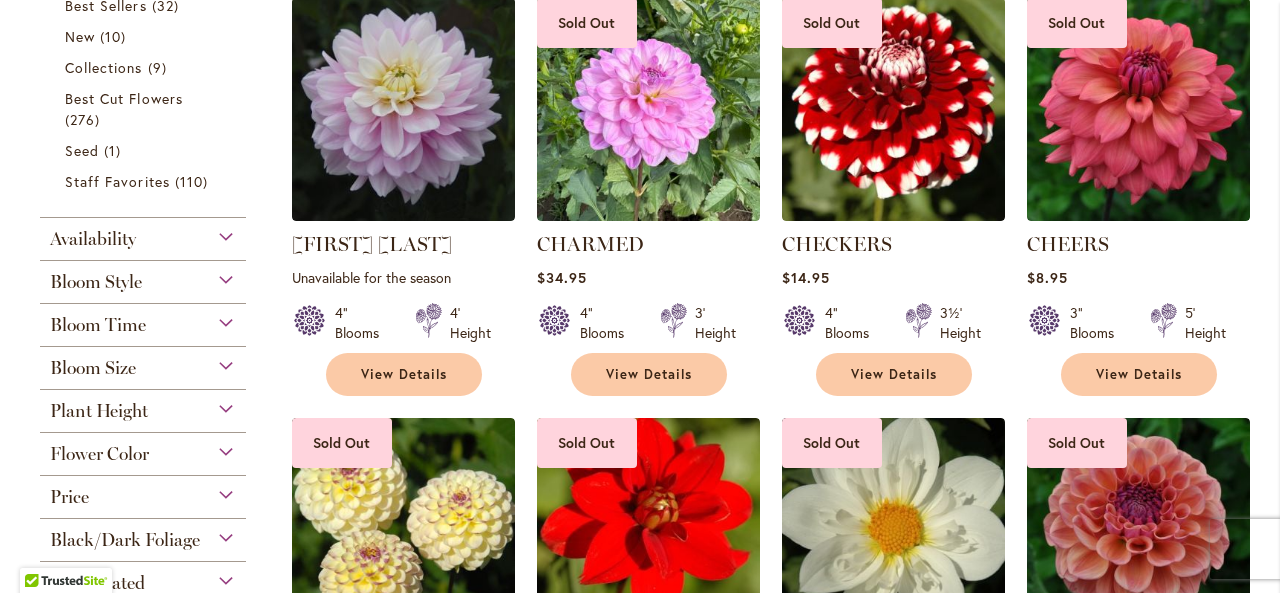 click on "Availability" at bounding box center (93, 239) 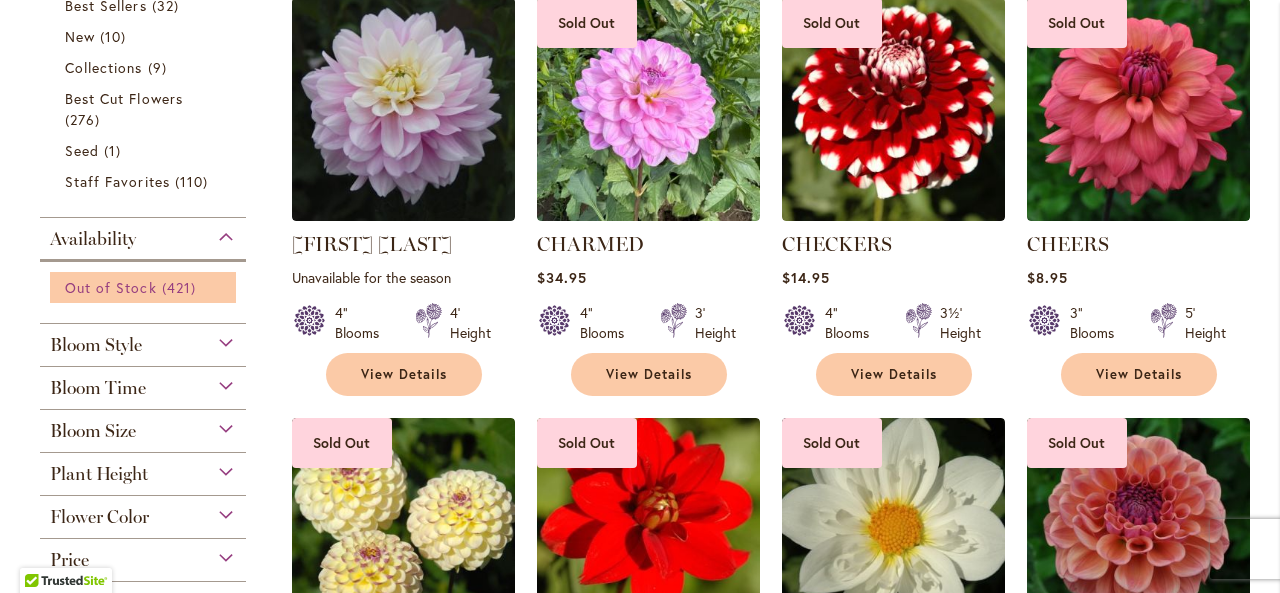 click on "Out of Stock" at bounding box center (111, 287) 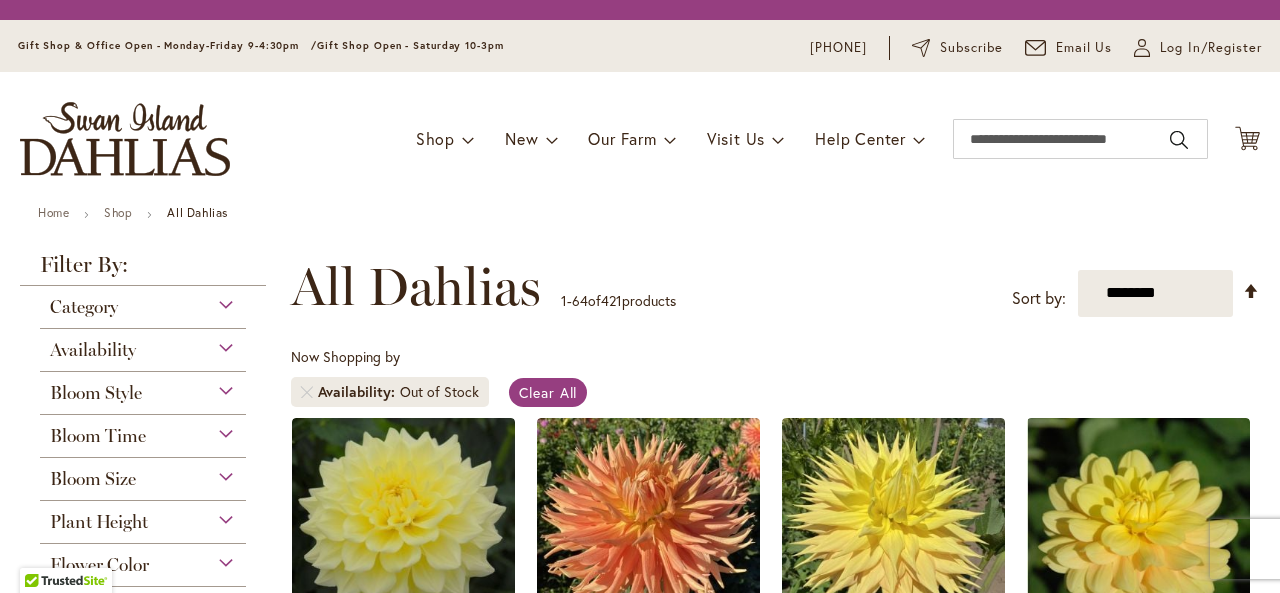 scroll, scrollTop: 0, scrollLeft: 0, axis: both 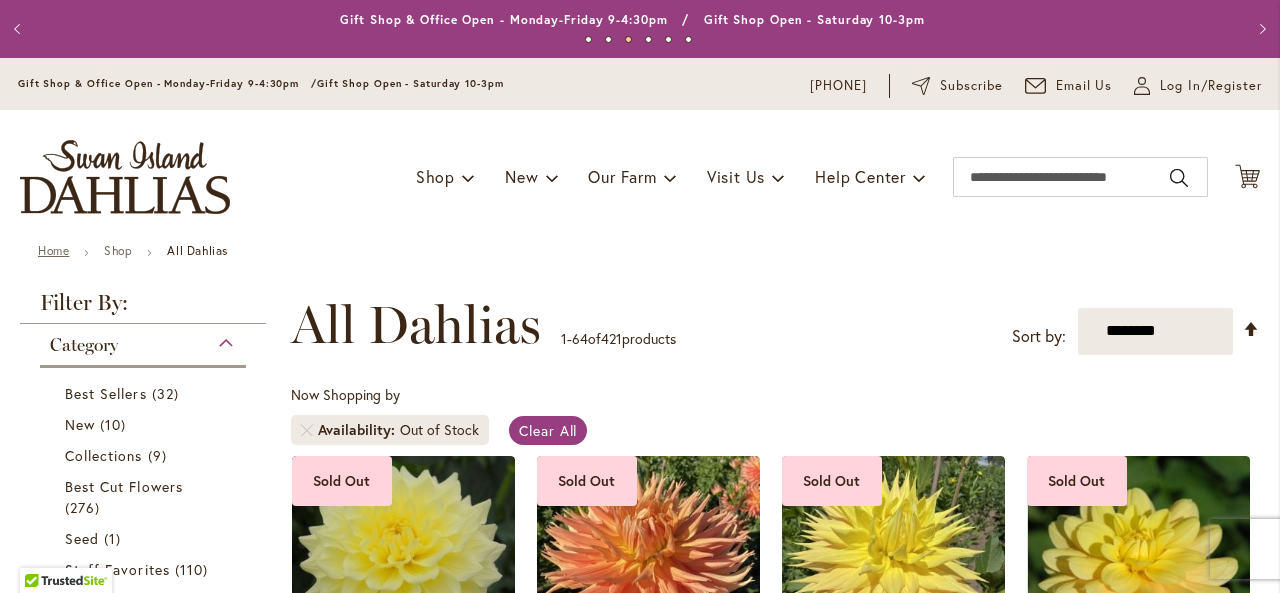 click on "Home" at bounding box center [53, 250] 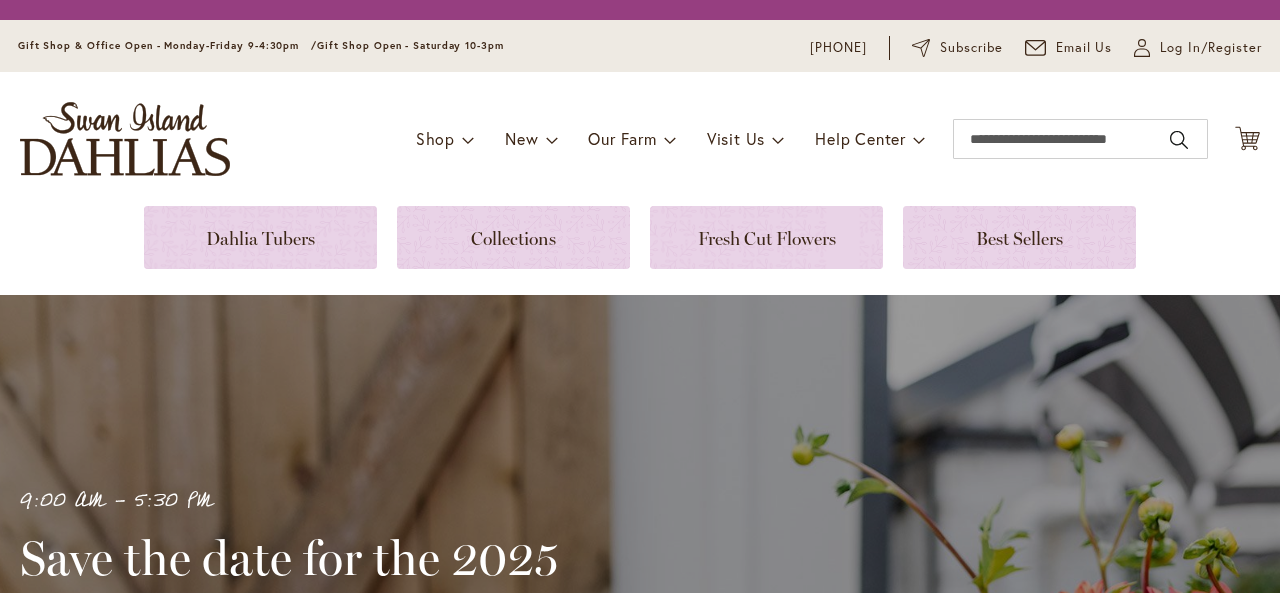 scroll, scrollTop: 0, scrollLeft: 0, axis: both 